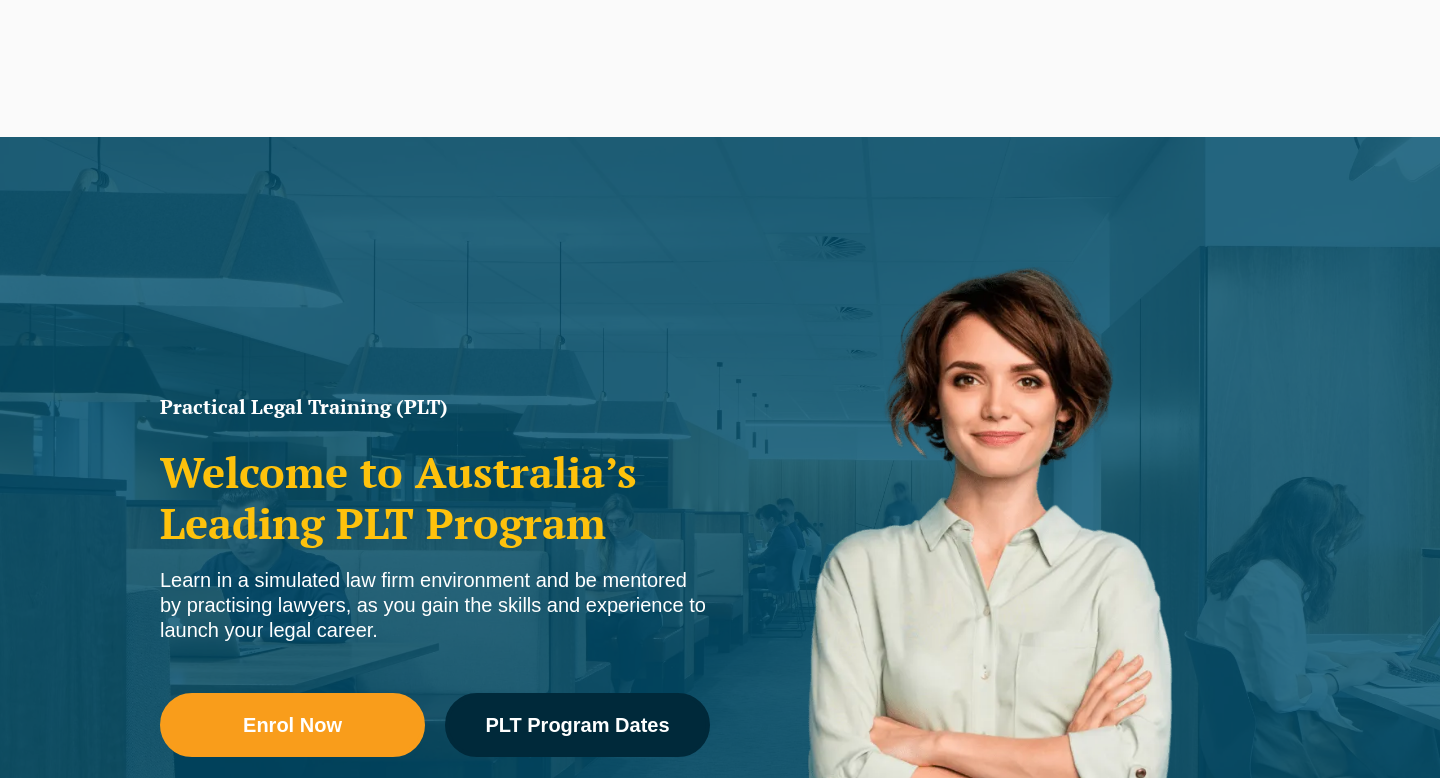 scroll, scrollTop: 1193, scrollLeft: 0, axis: vertical 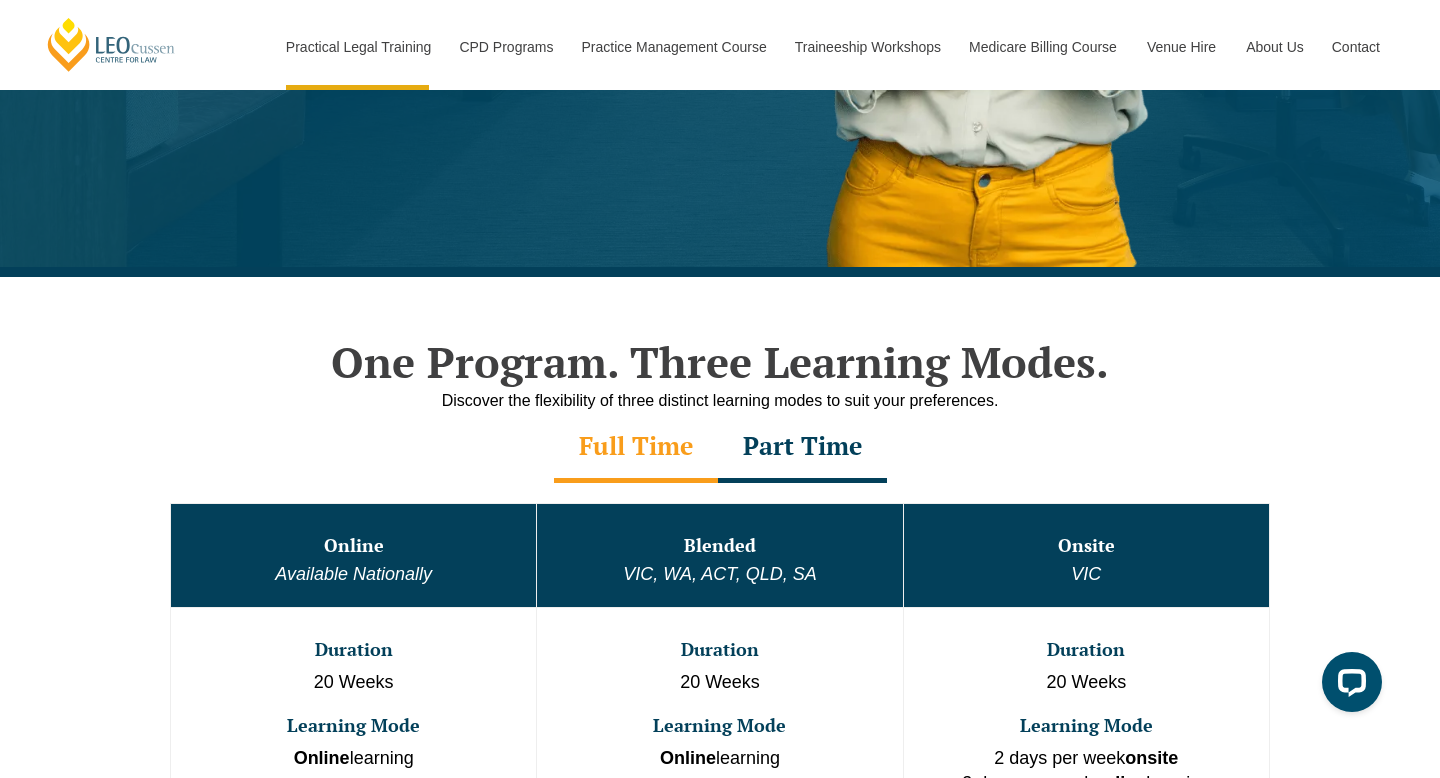 click on "Part Time" at bounding box center (802, 448) 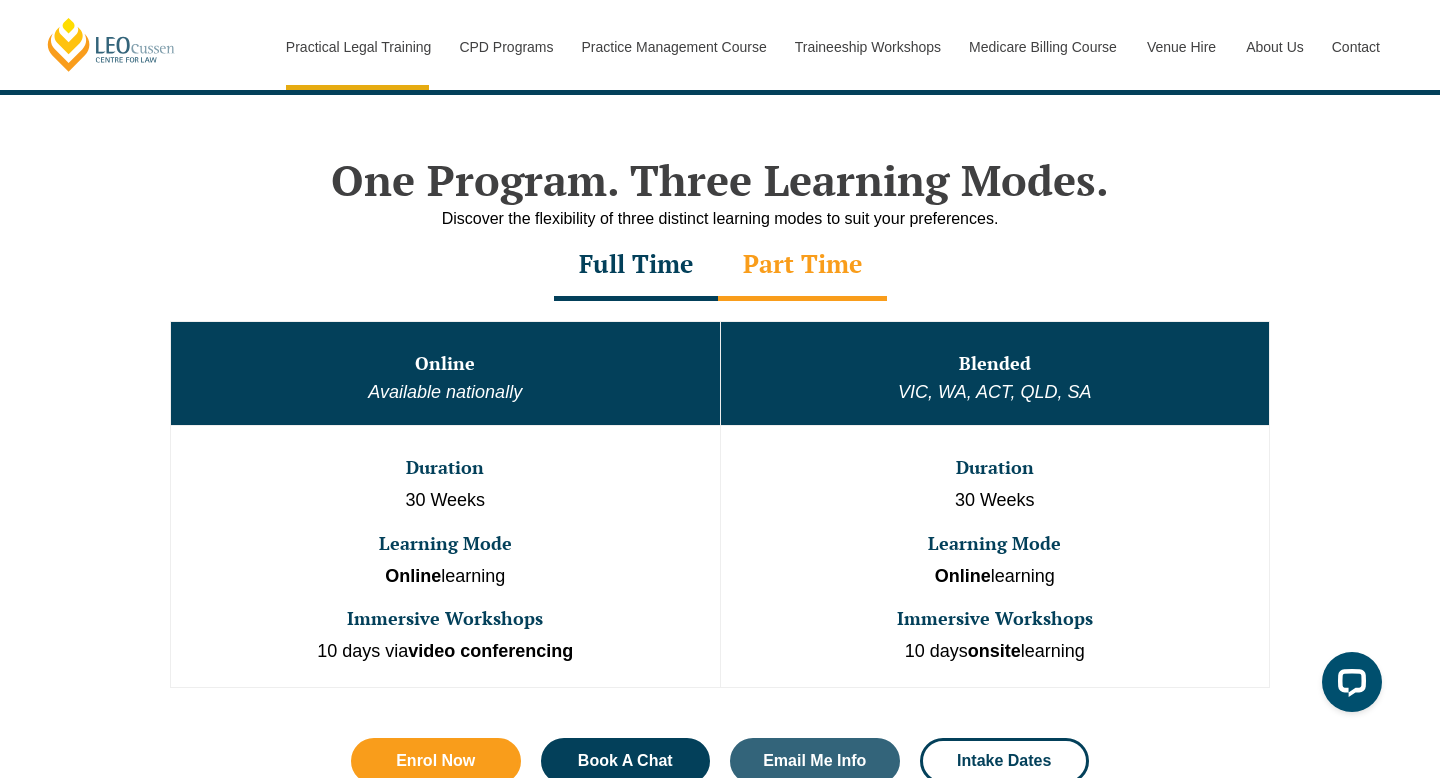 scroll, scrollTop: 924, scrollLeft: 0, axis: vertical 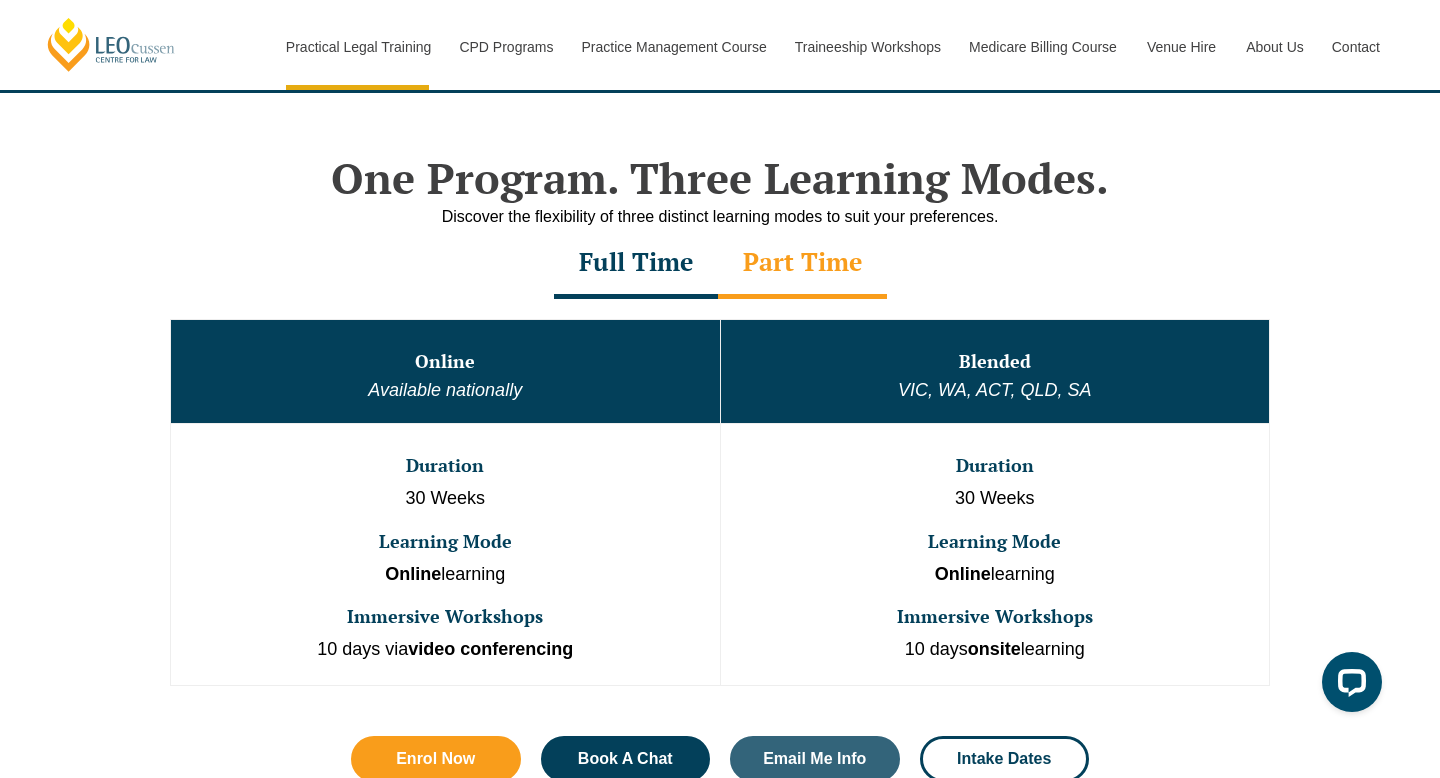 click on "Full Time" at bounding box center (636, 264) 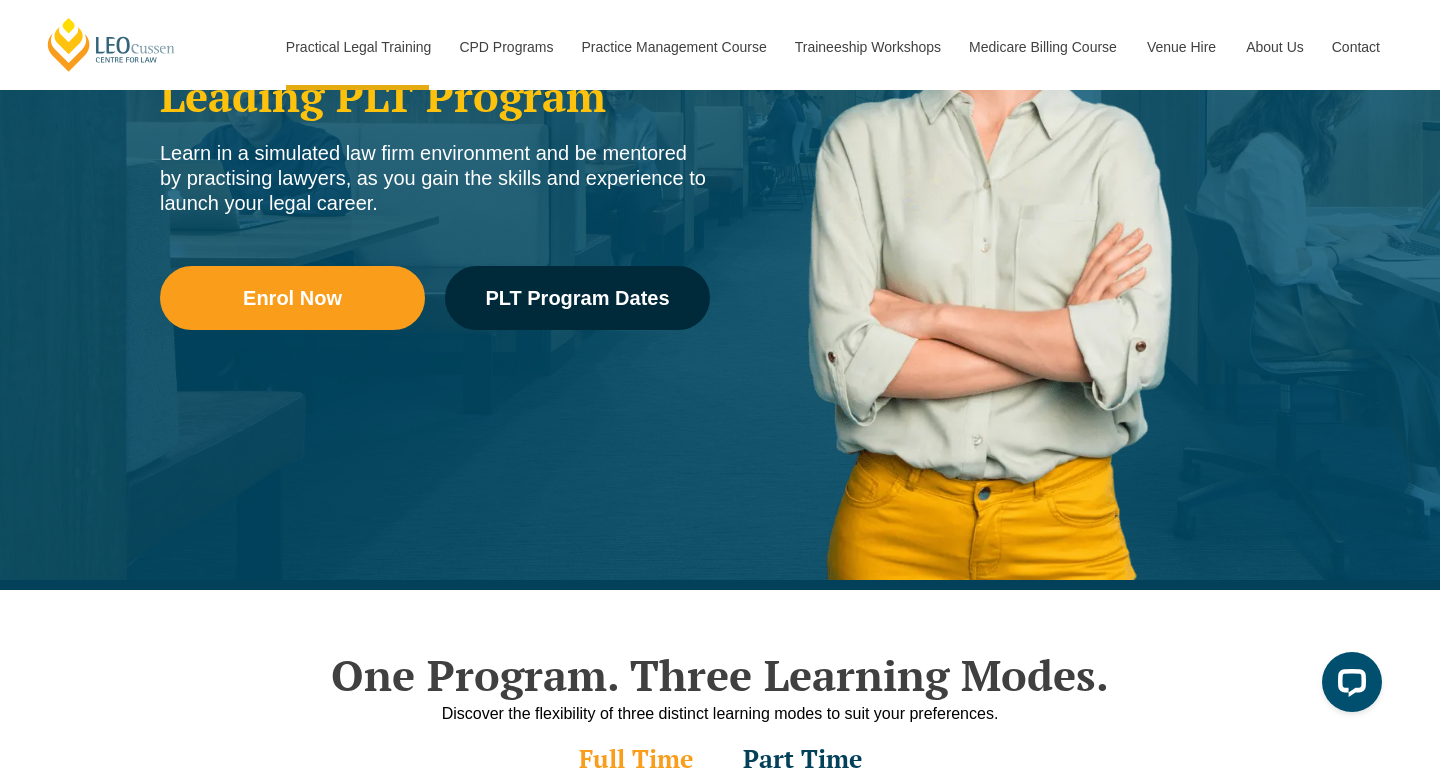 scroll, scrollTop: 0, scrollLeft: 0, axis: both 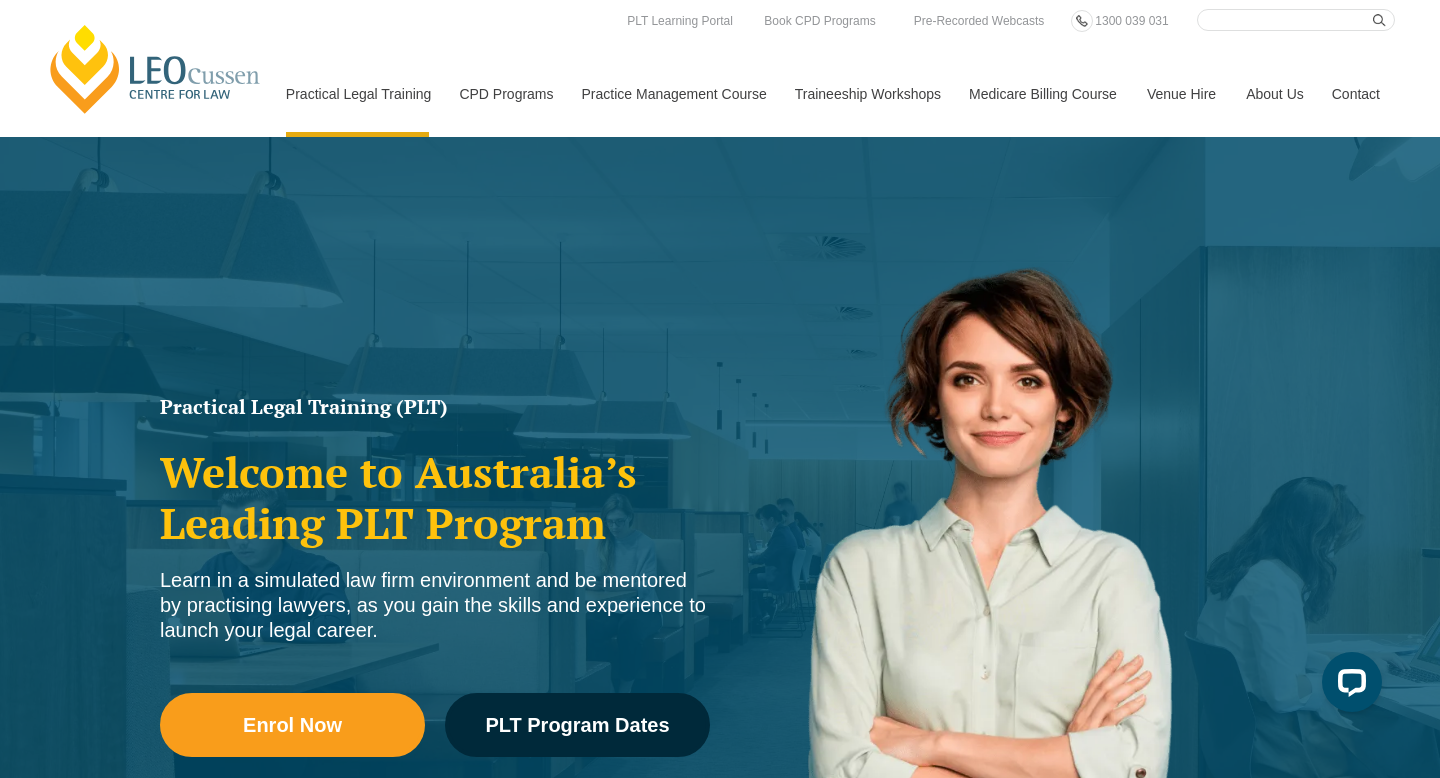 click on "Search here" at bounding box center [1296, 20] 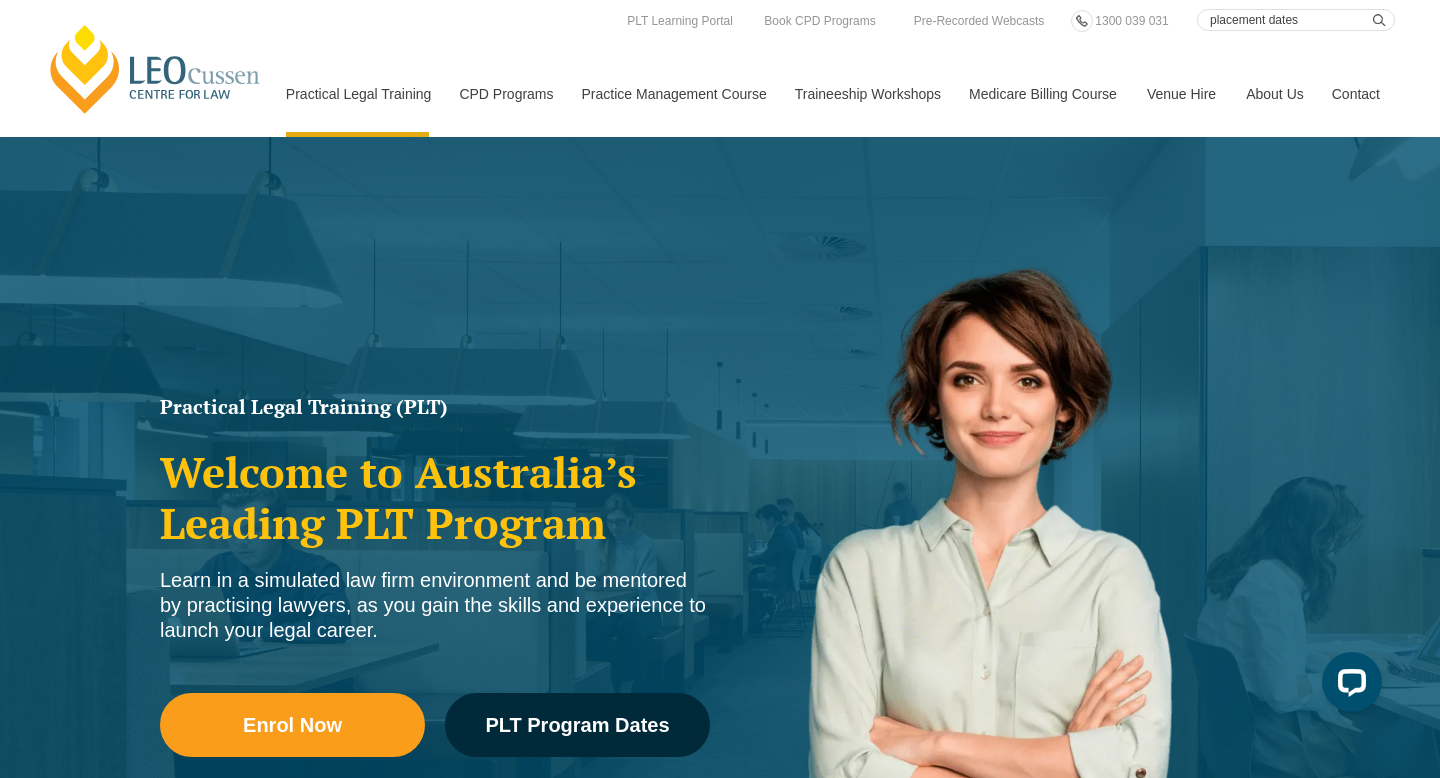 type on "placement dates" 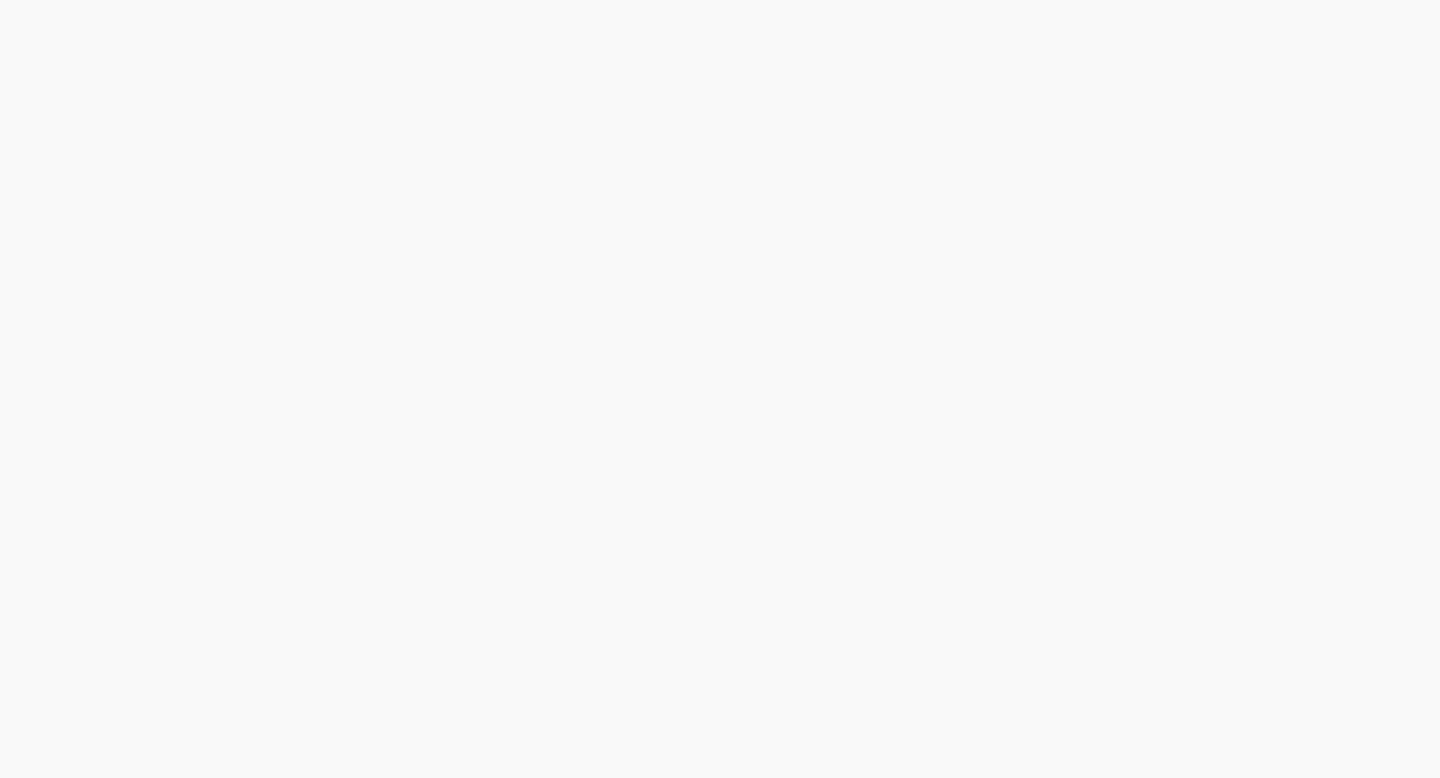 scroll, scrollTop: 0, scrollLeft: 0, axis: both 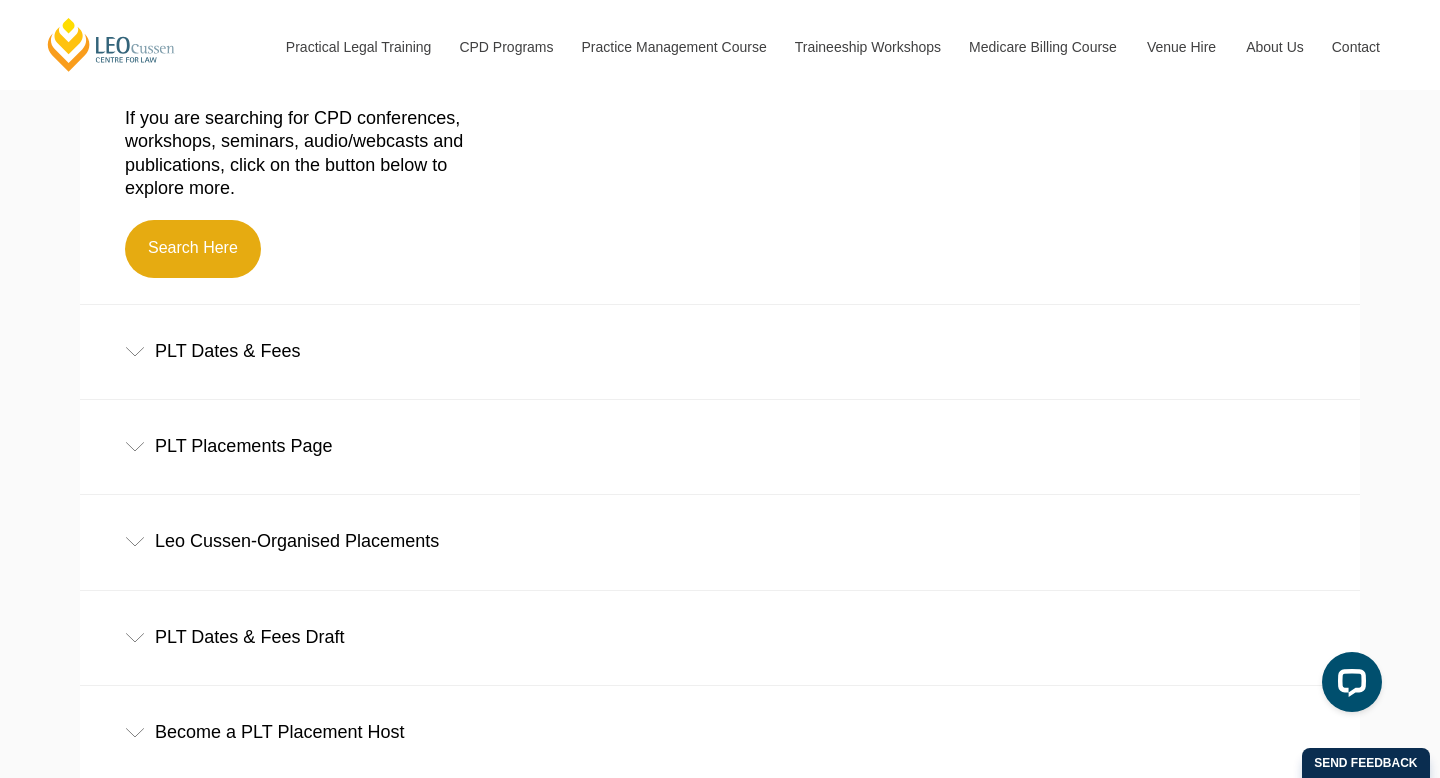click on "PLT Placements Page" at bounding box center (720, 446) 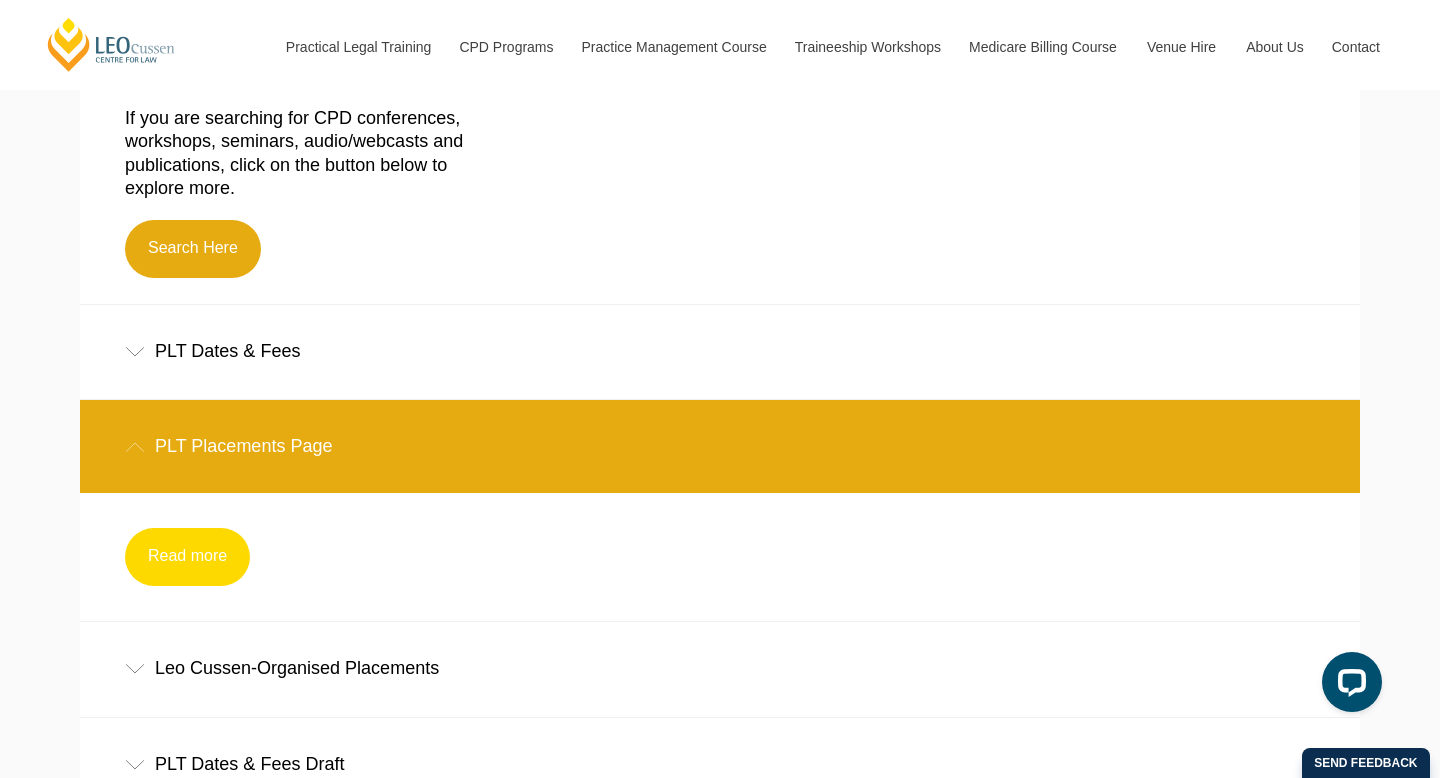 click on "Read more" at bounding box center [187, 557] 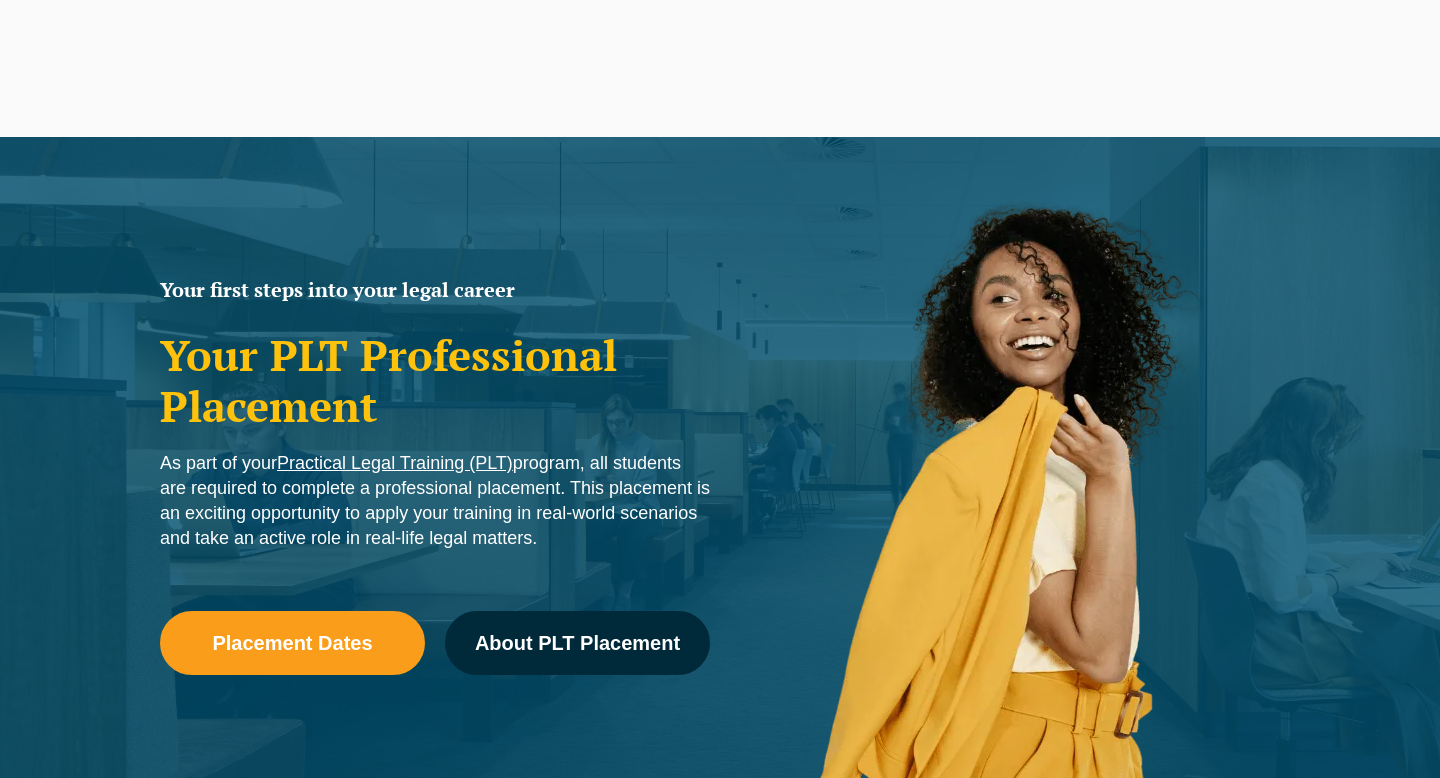 scroll, scrollTop: 0, scrollLeft: 0, axis: both 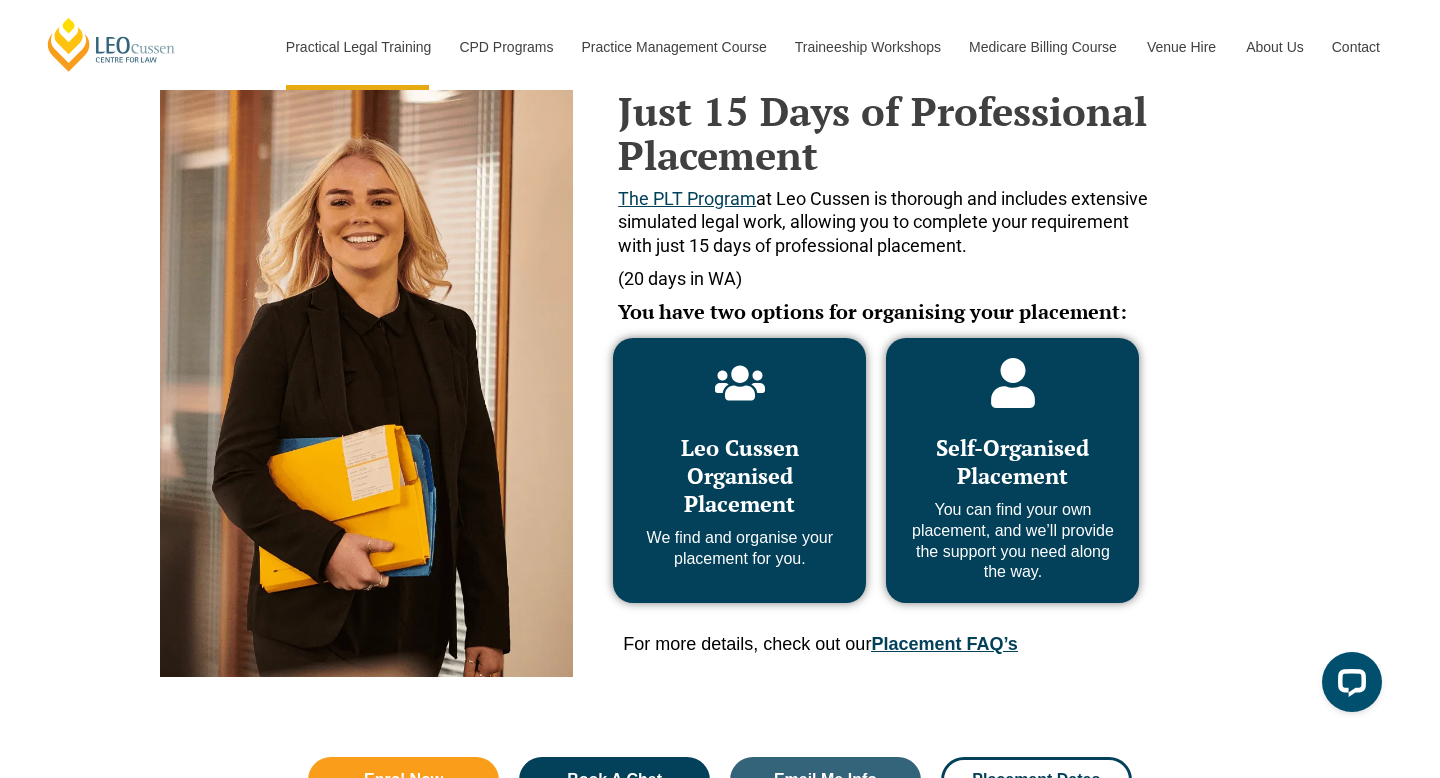 click 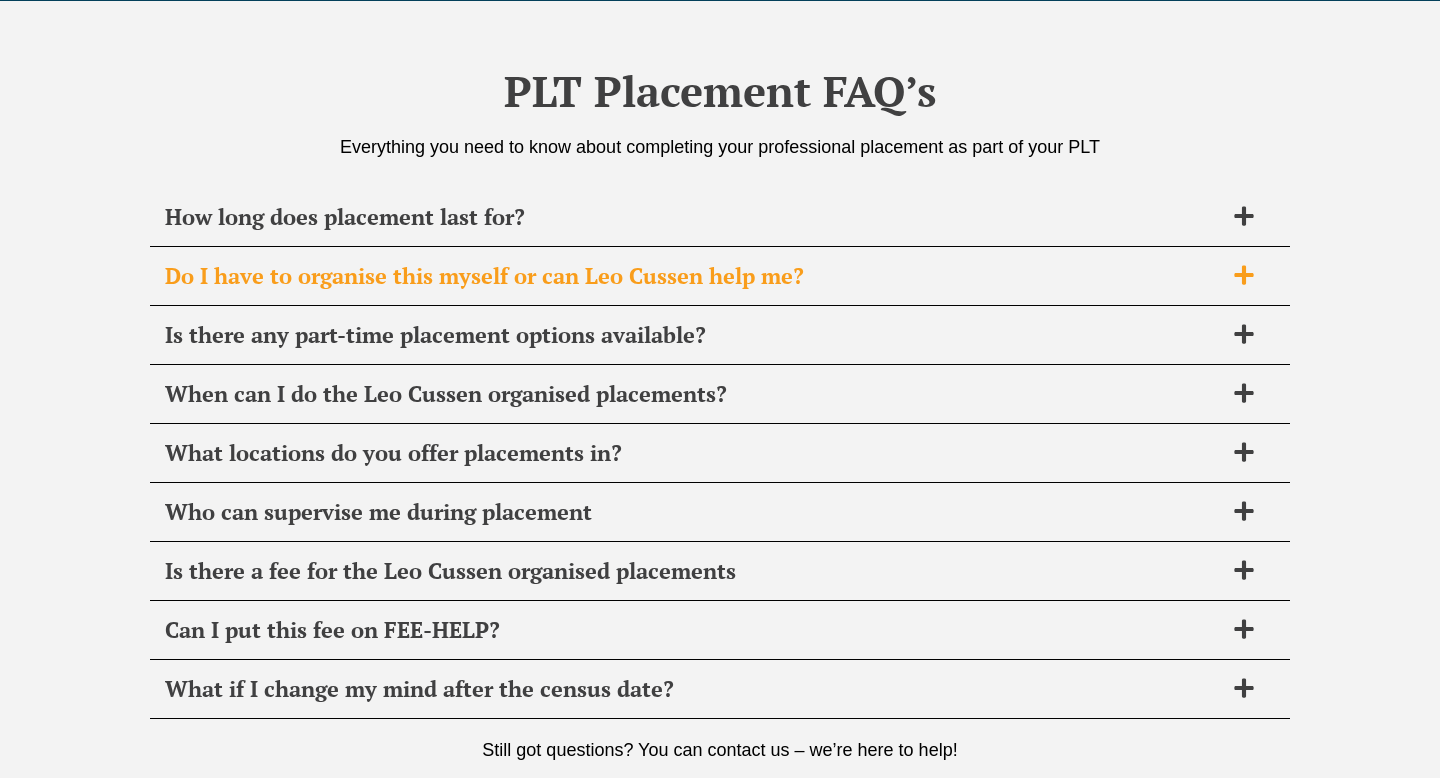 scroll, scrollTop: 7057, scrollLeft: 0, axis: vertical 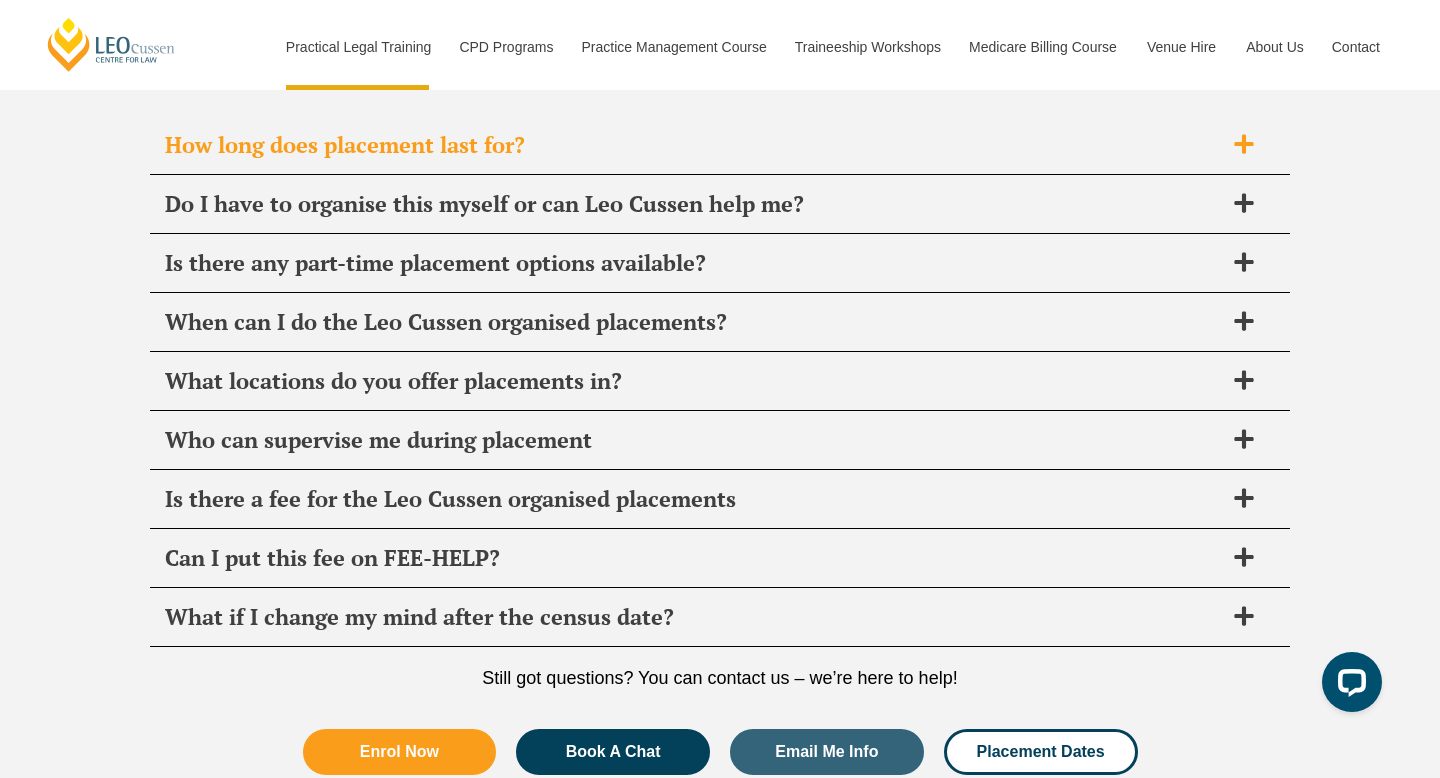 click on "How long does placement last for?" at bounding box center (694, 145) 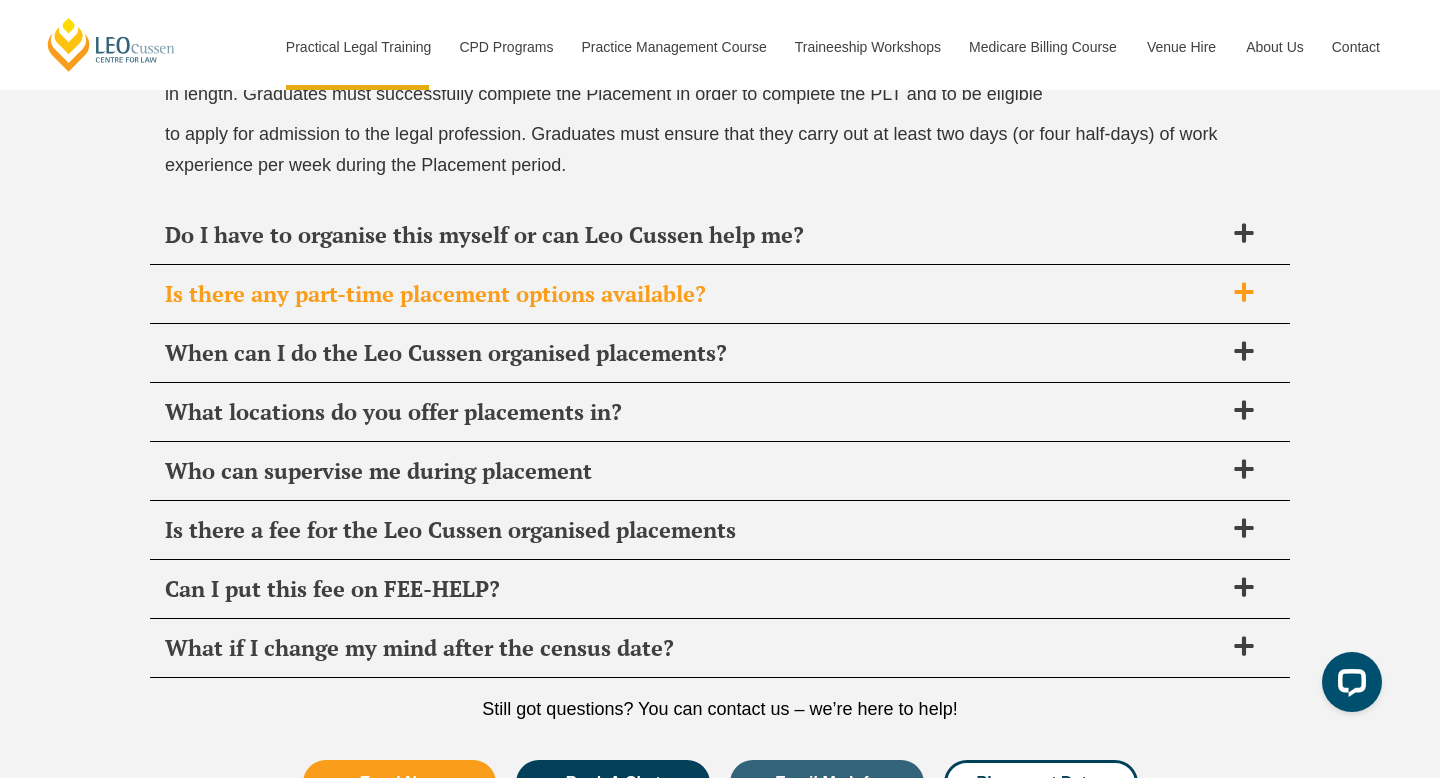 scroll, scrollTop: 7272, scrollLeft: 0, axis: vertical 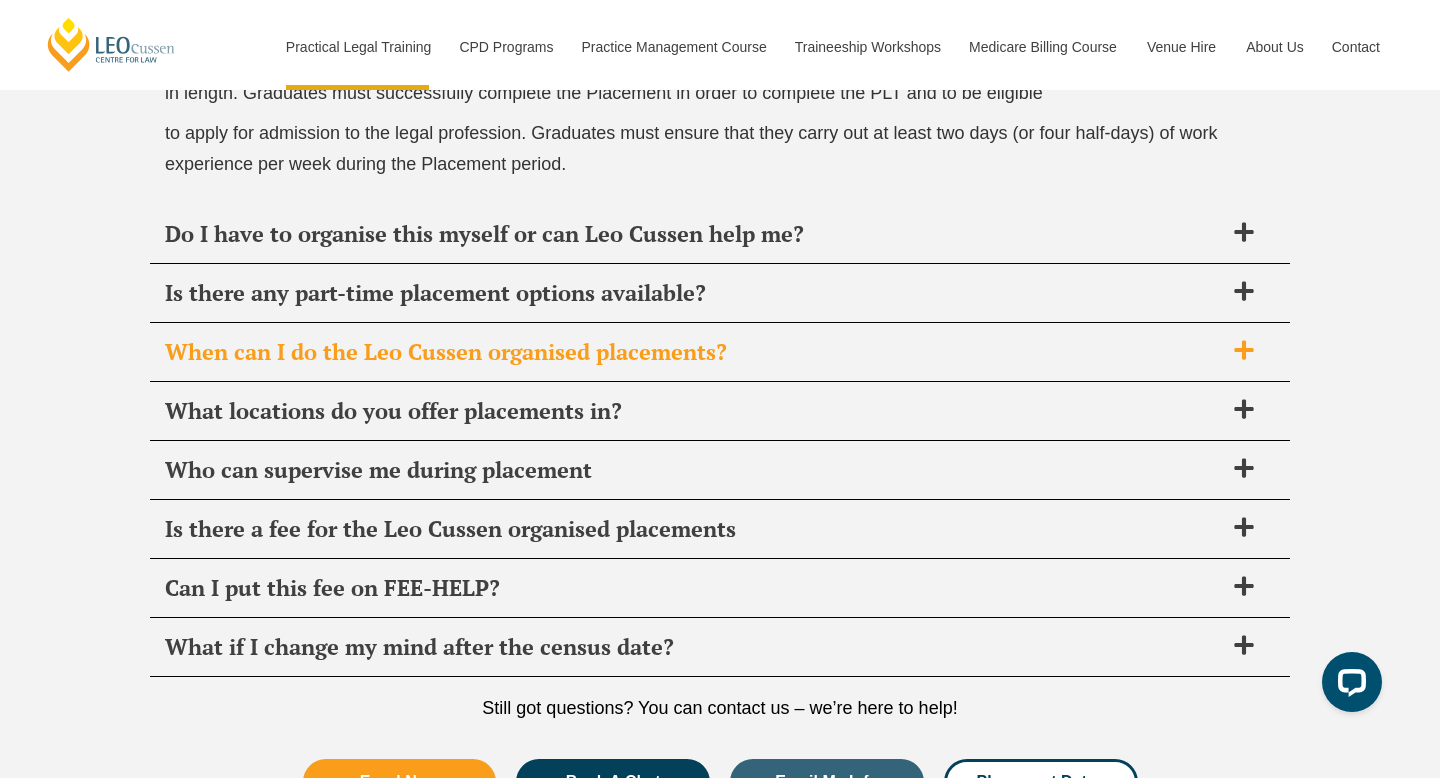 click on "When can I do the Leo Cussen organised placements?" at bounding box center [694, 352] 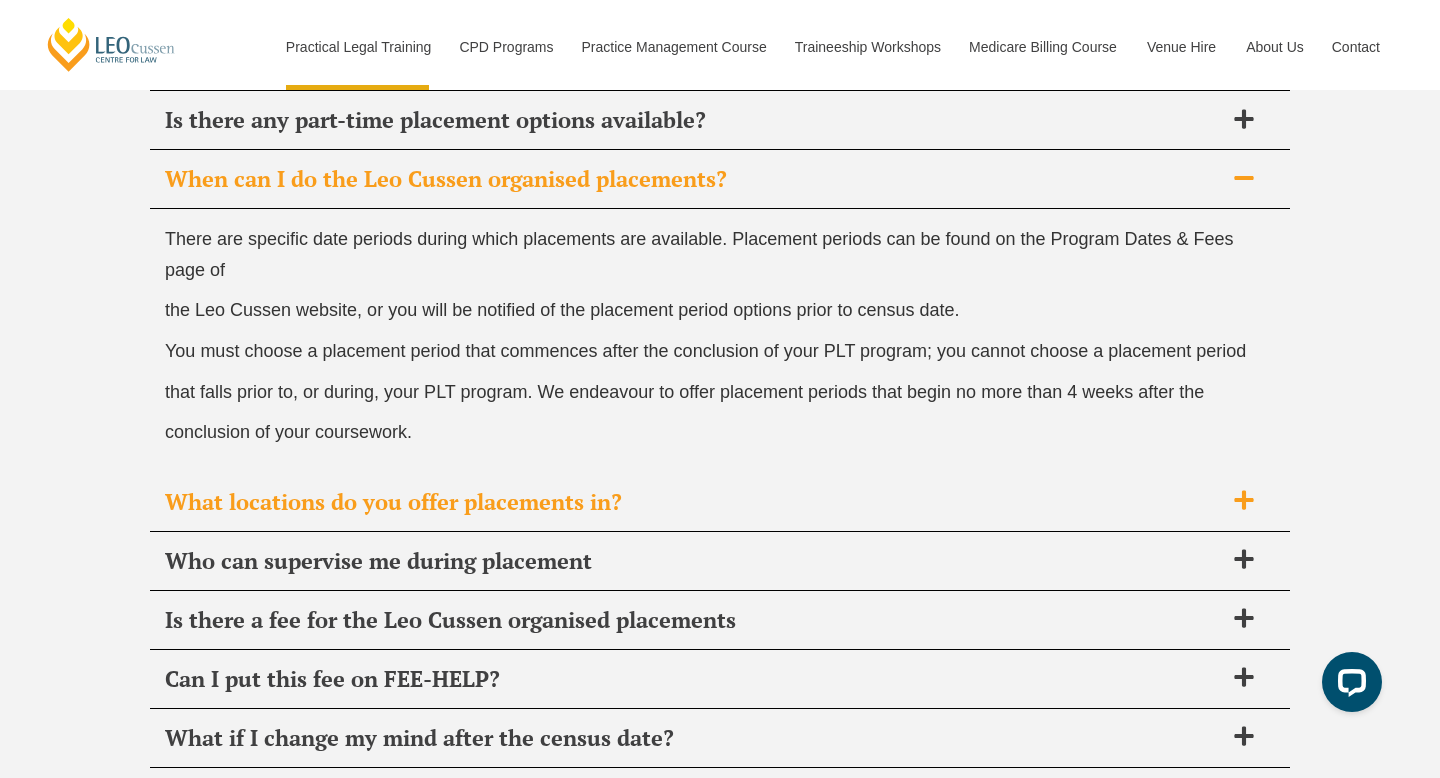 click on "What locations do you offer placements in?" at bounding box center (694, 502) 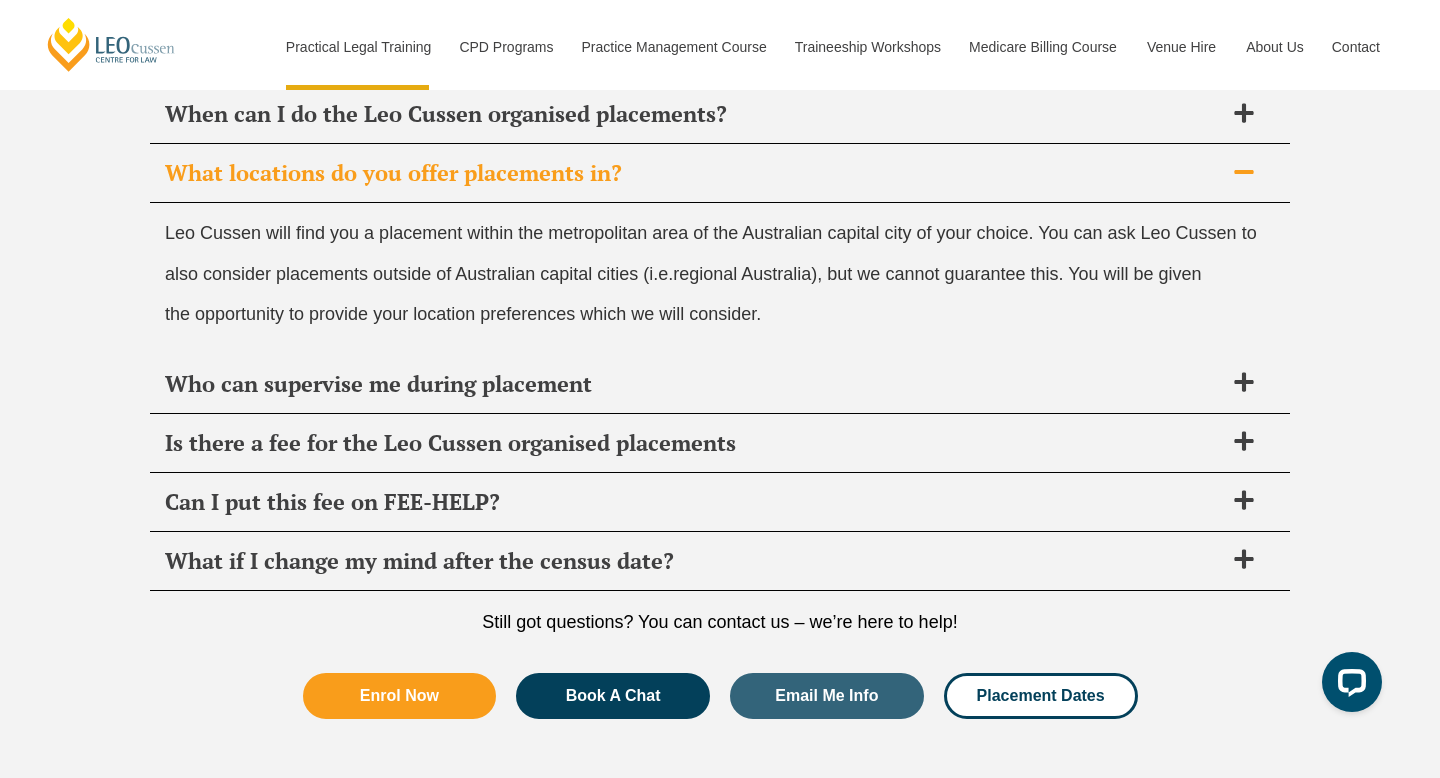scroll, scrollTop: 7338, scrollLeft: 0, axis: vertical 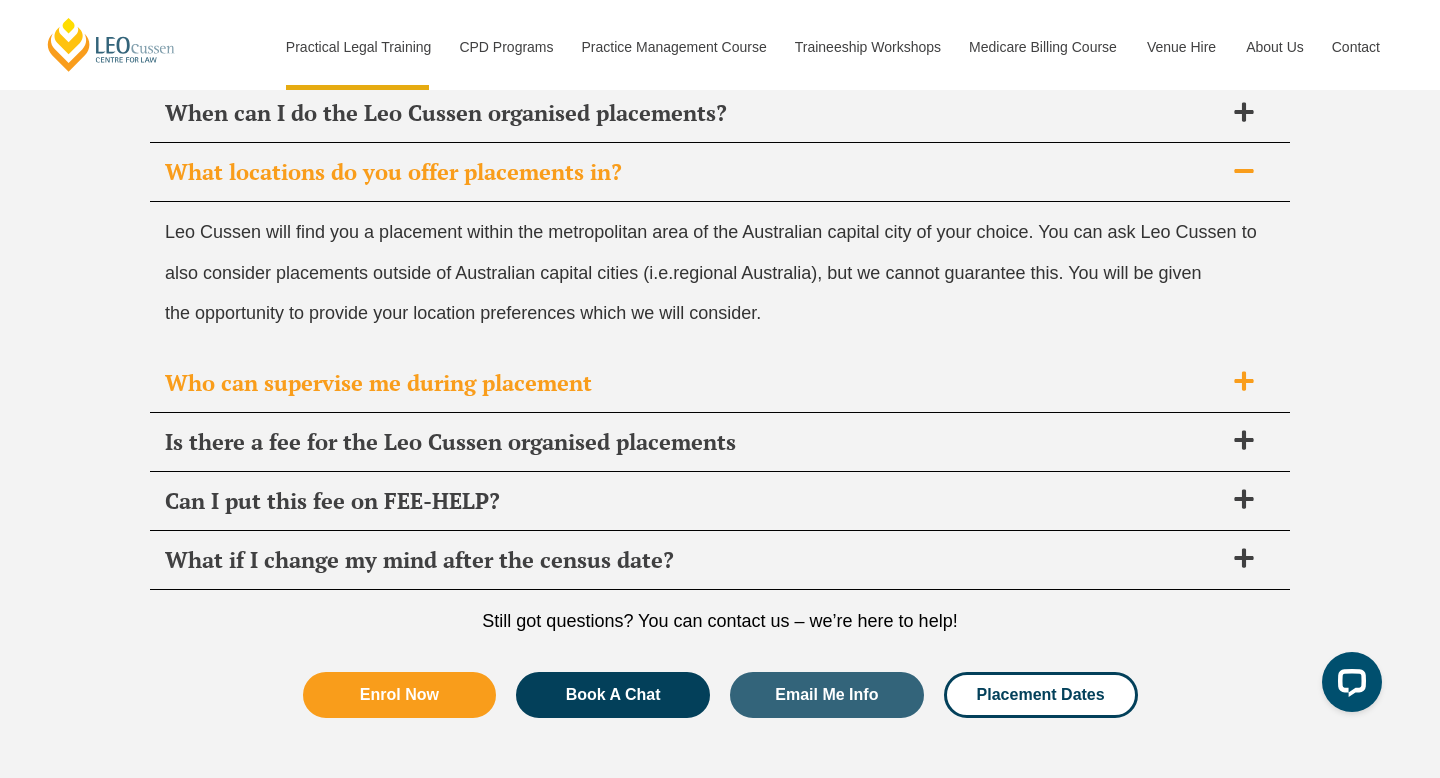 click on "Who can supervise me during placement" at bounding box center (694, 383) 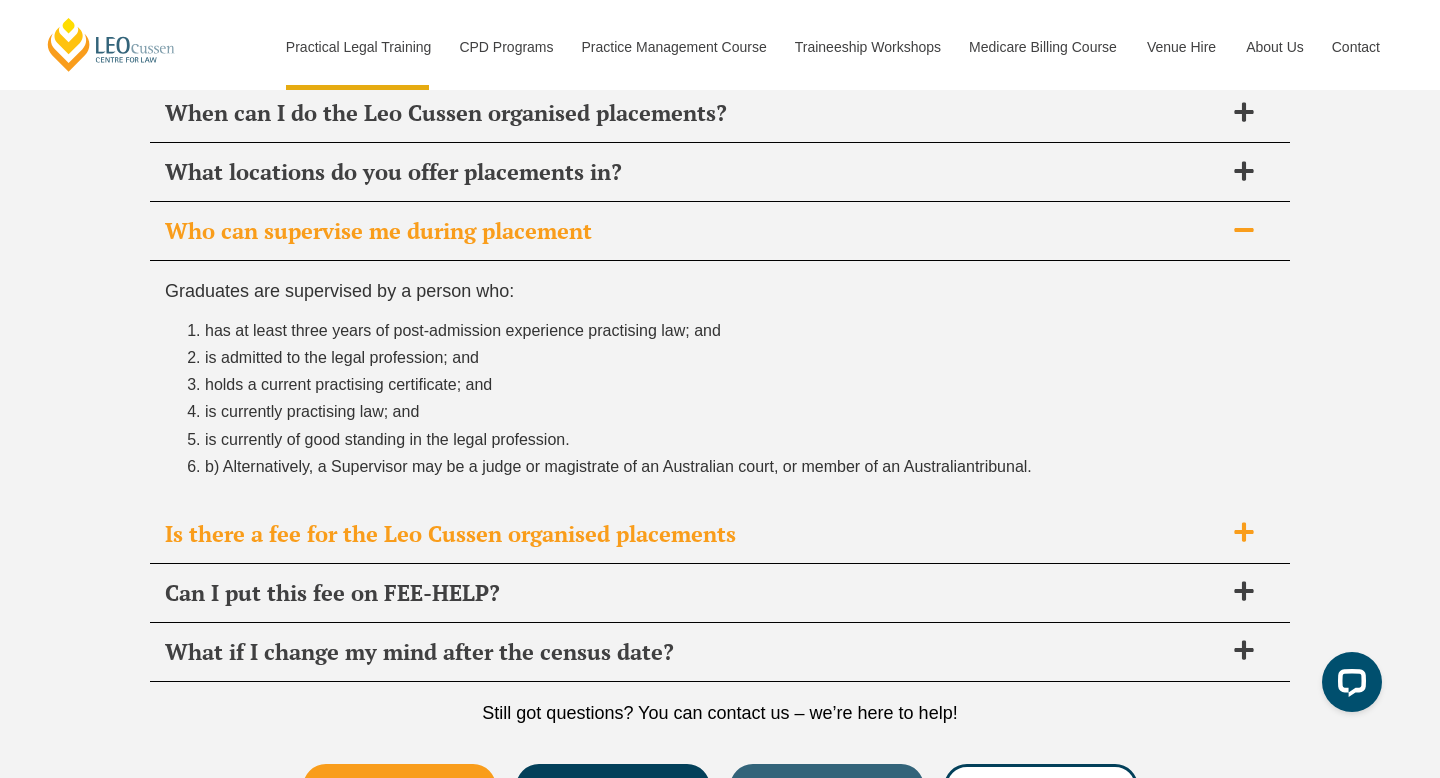 click on "Is there a fee for the Leo Cussen organised placements" at bounding box center [694, 534] 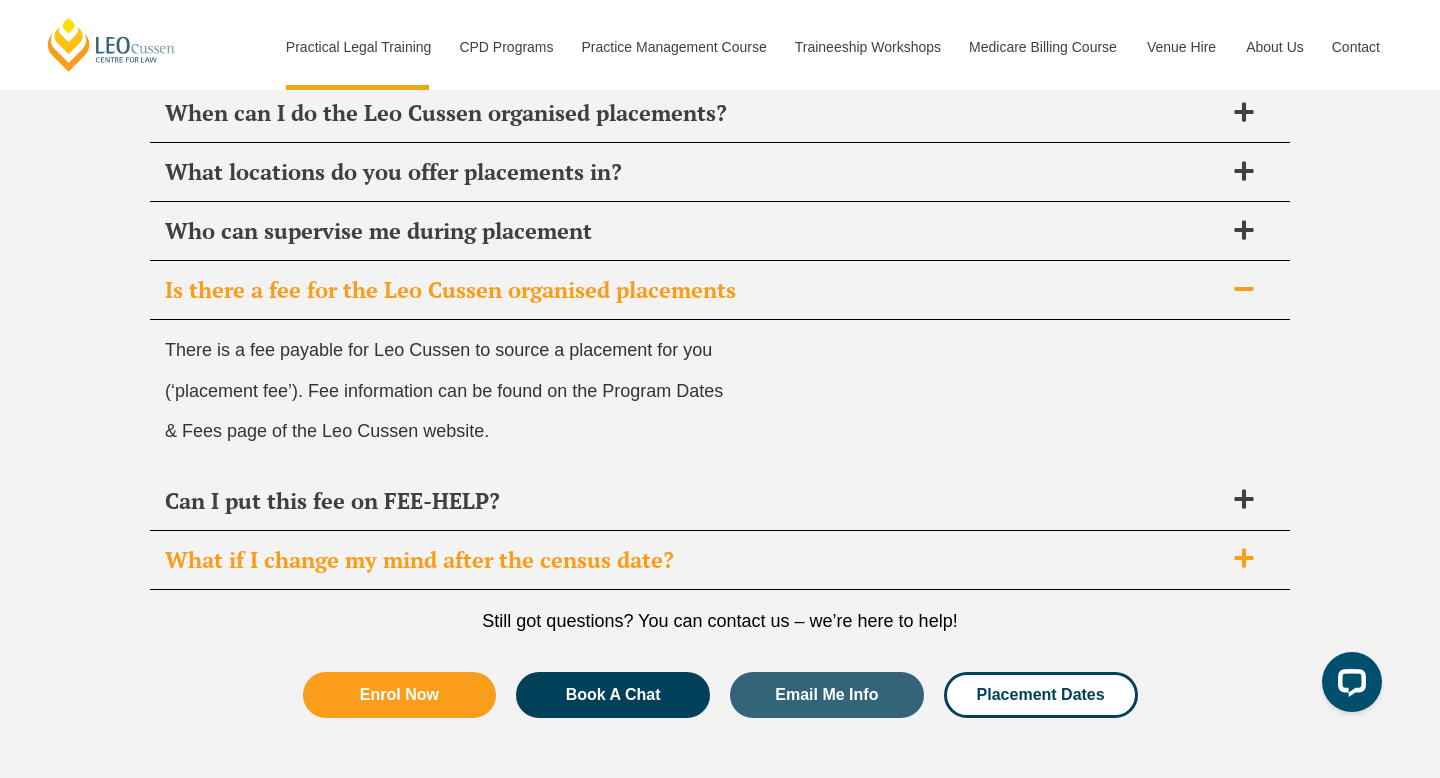 click on "What if I change my mind after the census date?" at bounding box center (694, 560) 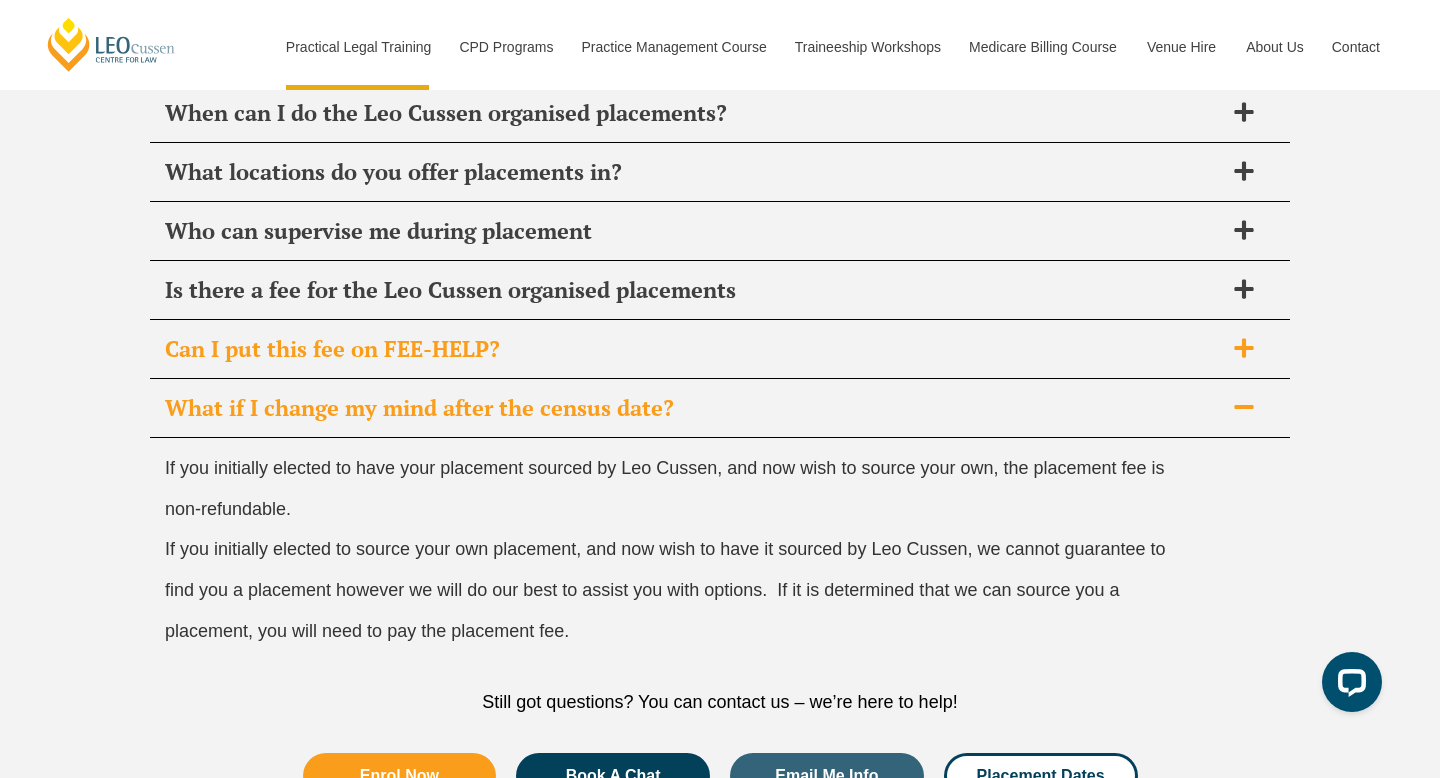 click on "Can I put this fee on FEE-HELP?" at bounding box center [694, 349] 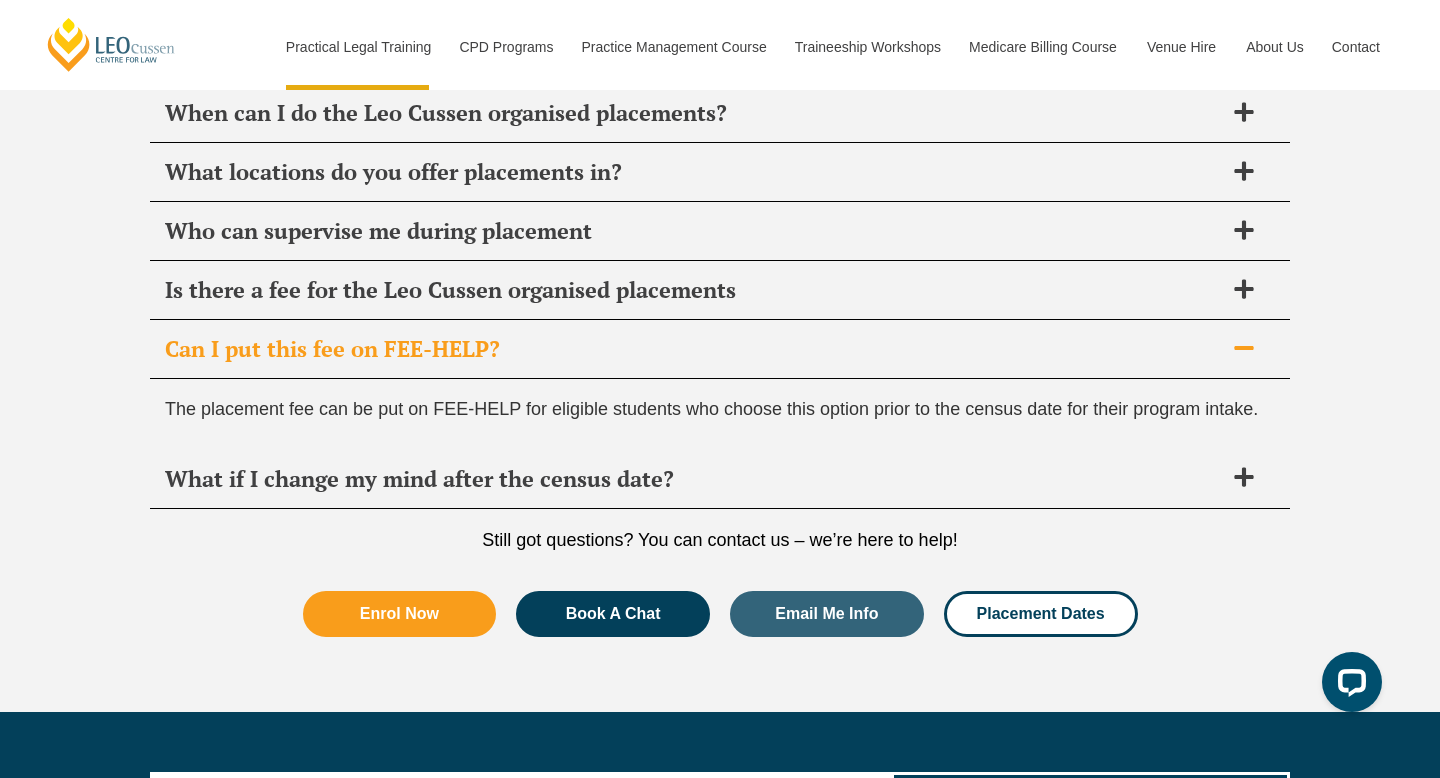 click on "Can I put this fee on FEE-HELP?" at bounding box center [694, 349] 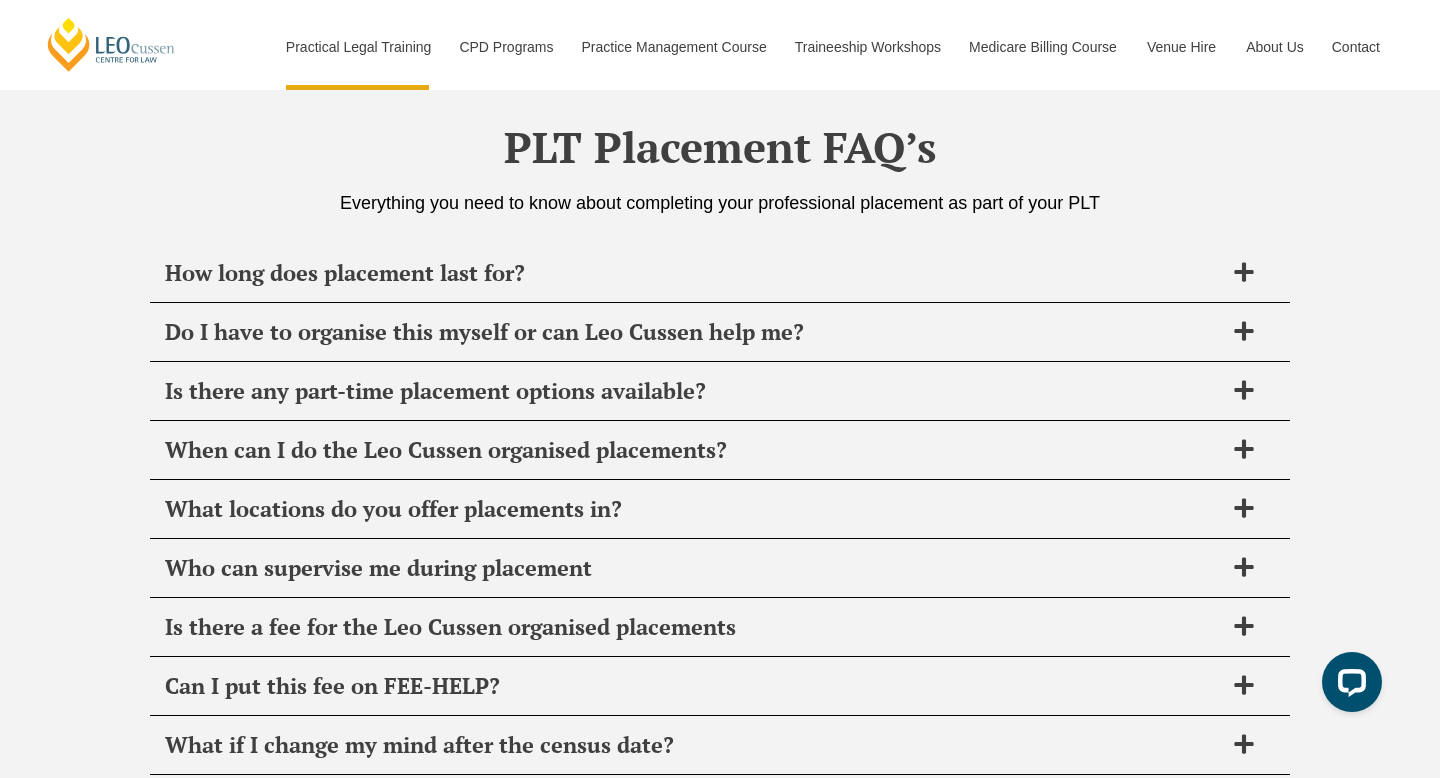 scroll, scrollTop: 7007, scrollLeft: 0, axis: vertical 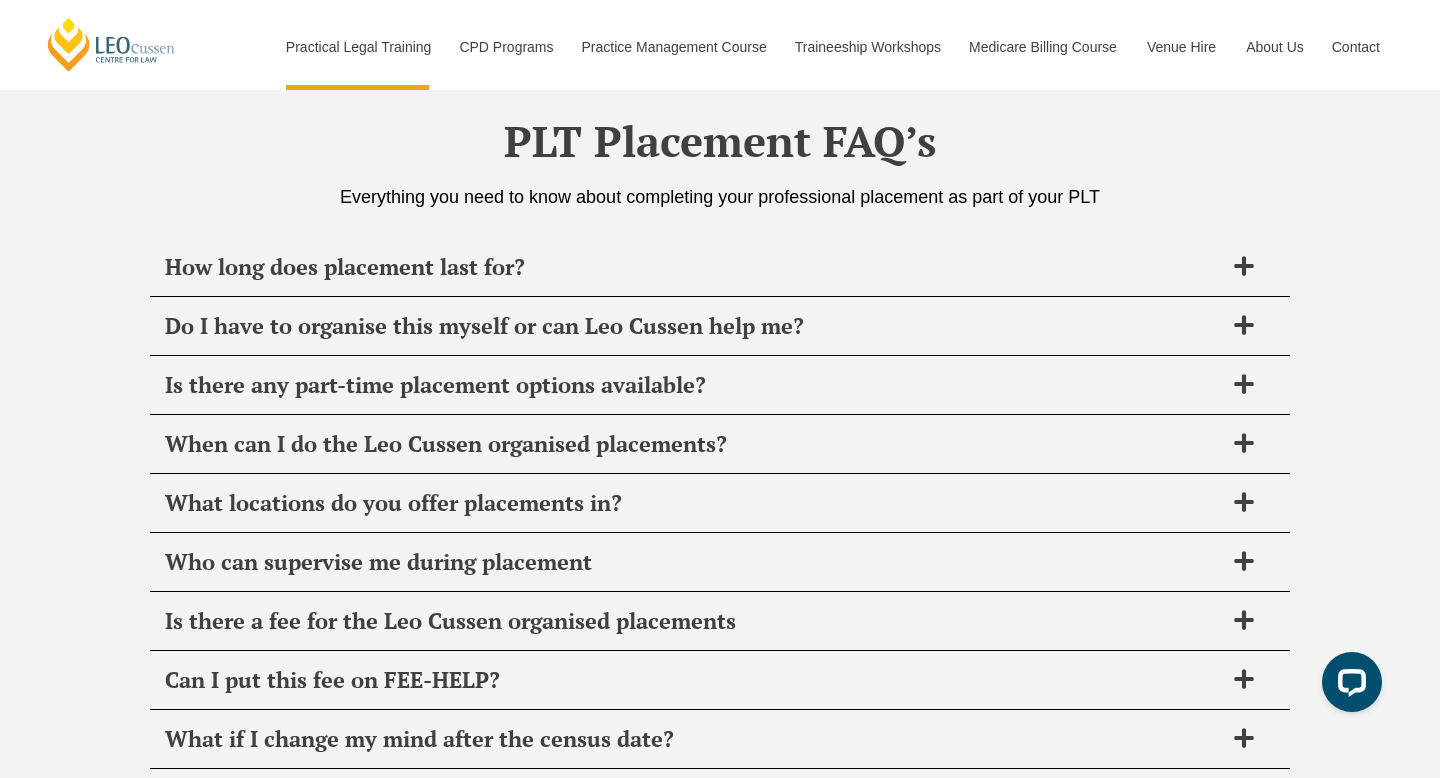 click on "How long does placement last for?" at bounding box center (694, 267) 